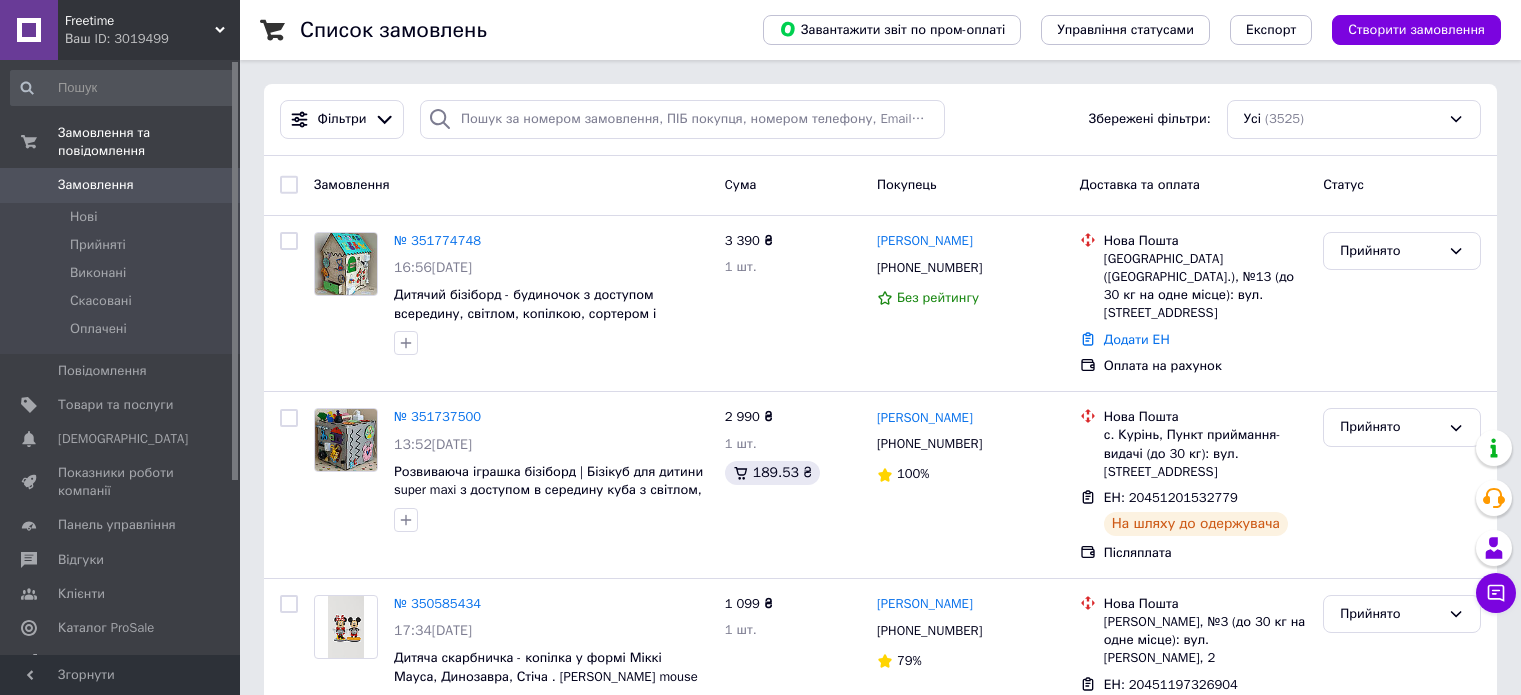 scroll, scrollTop: 0, scrollLeft: 0, axis: both 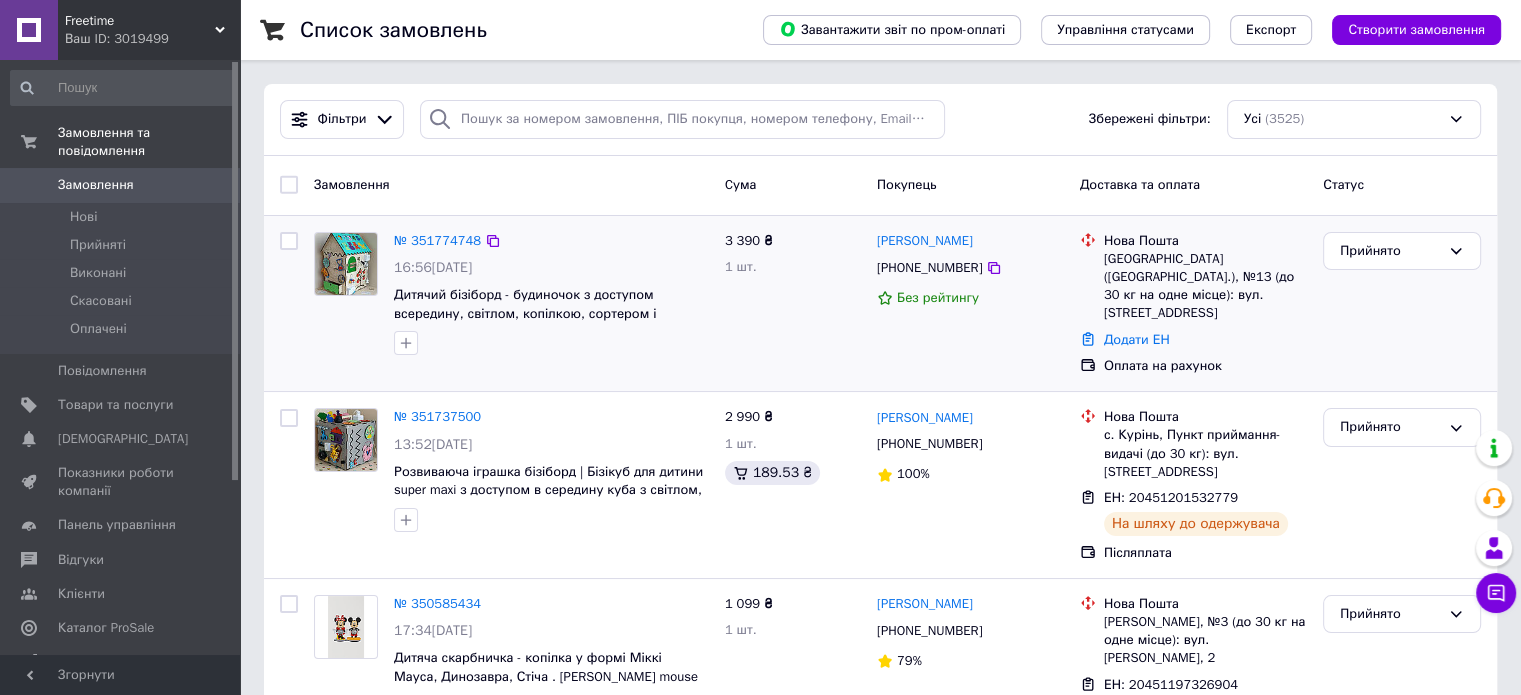 click at bounding box center (346, 264) 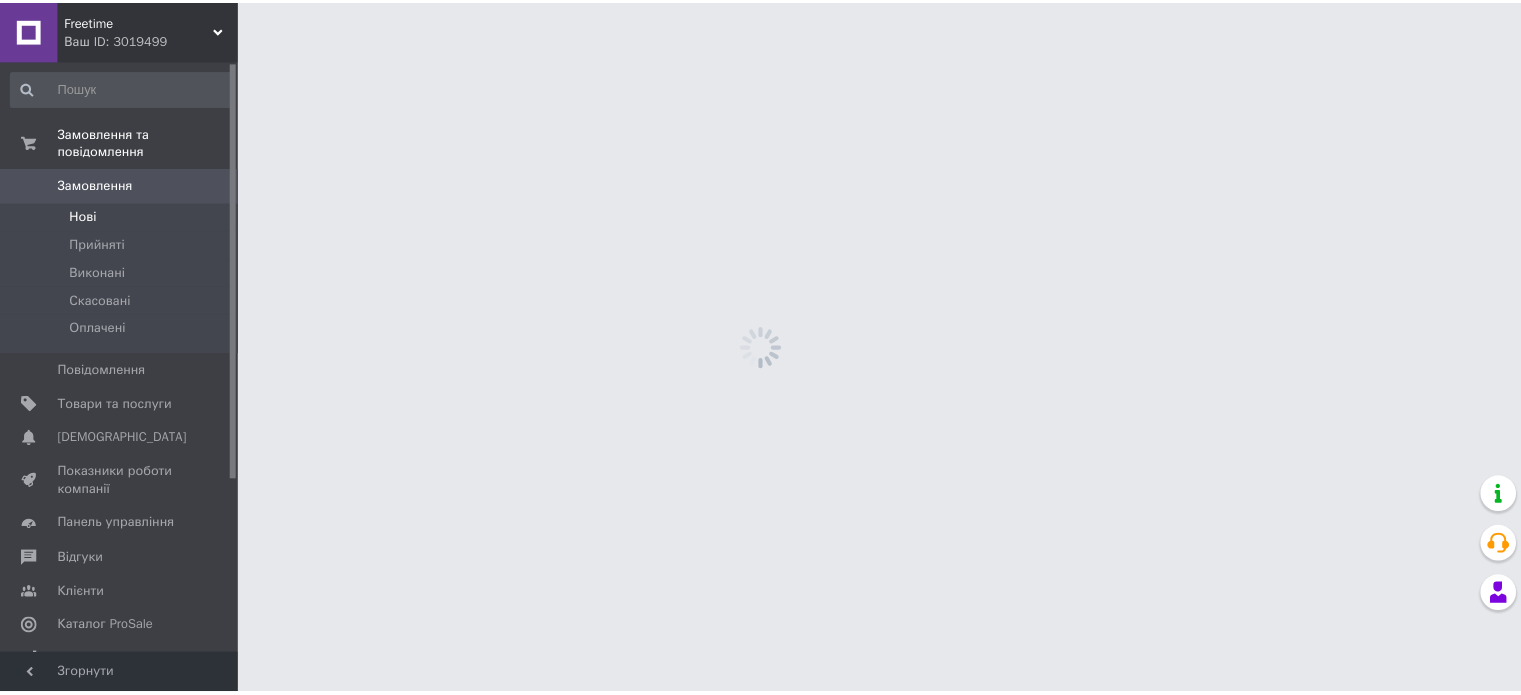 scroll, scrollTop: 0, scrollLeft: 0, axis: both 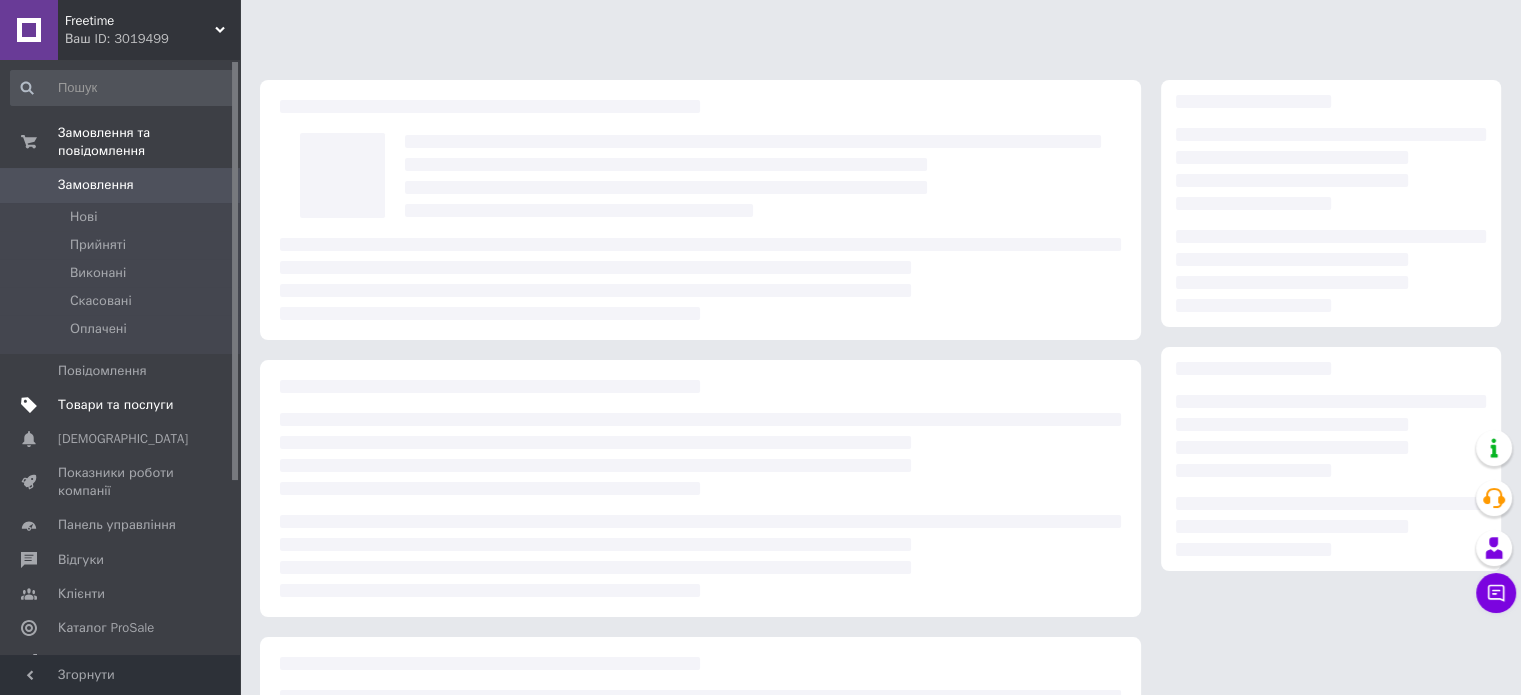 click on "Товари та послуги" at bounding box center [115, 405] 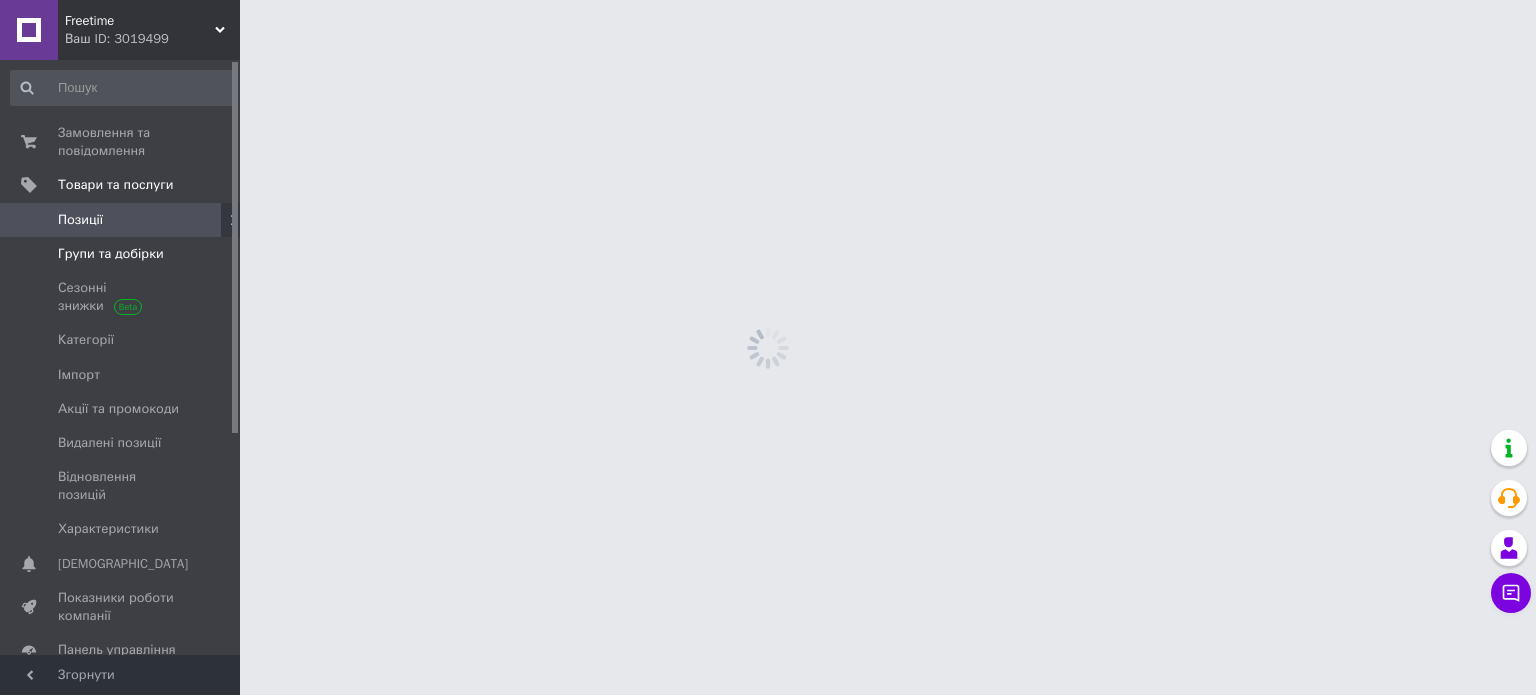 click on "Групи та добірки" at bounding box center (111, 254) 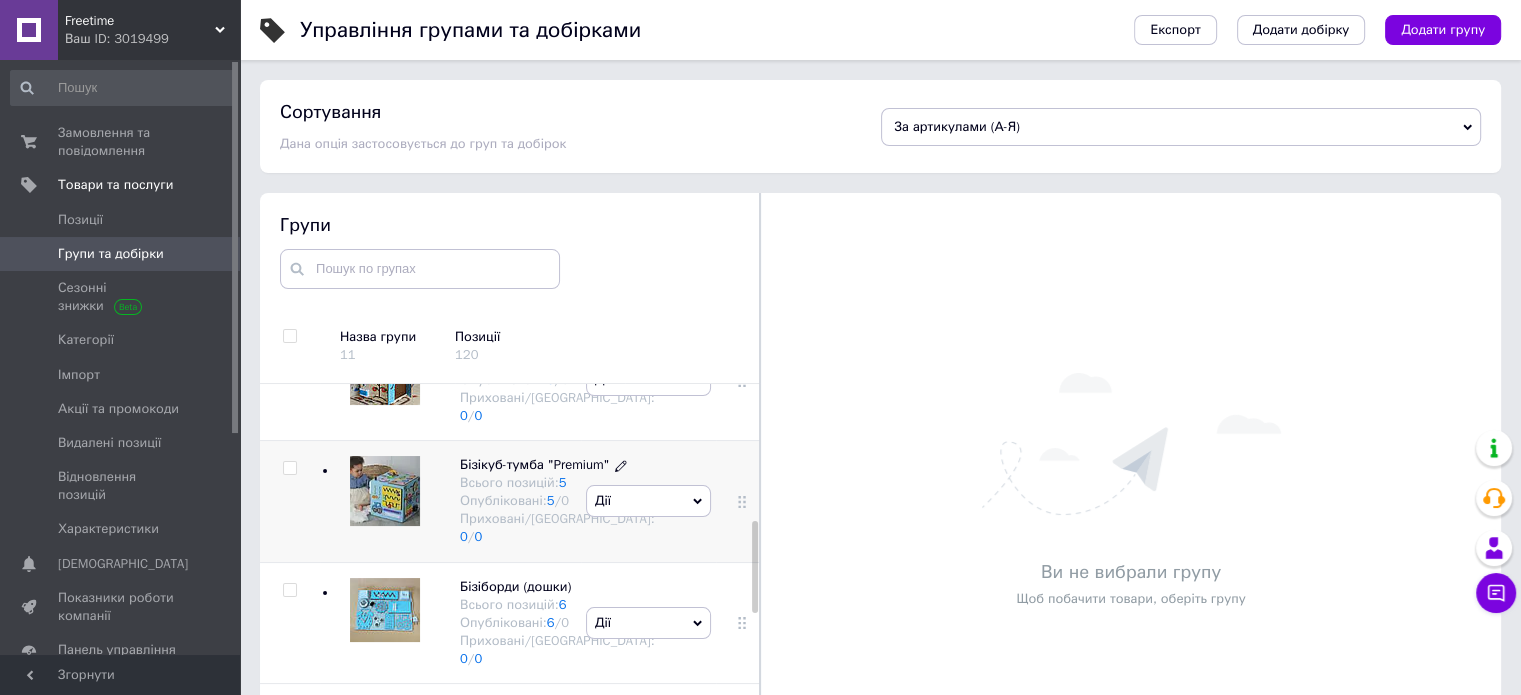 scroll, scrollTop: 600, scrollLeft: 0, axis: vertical 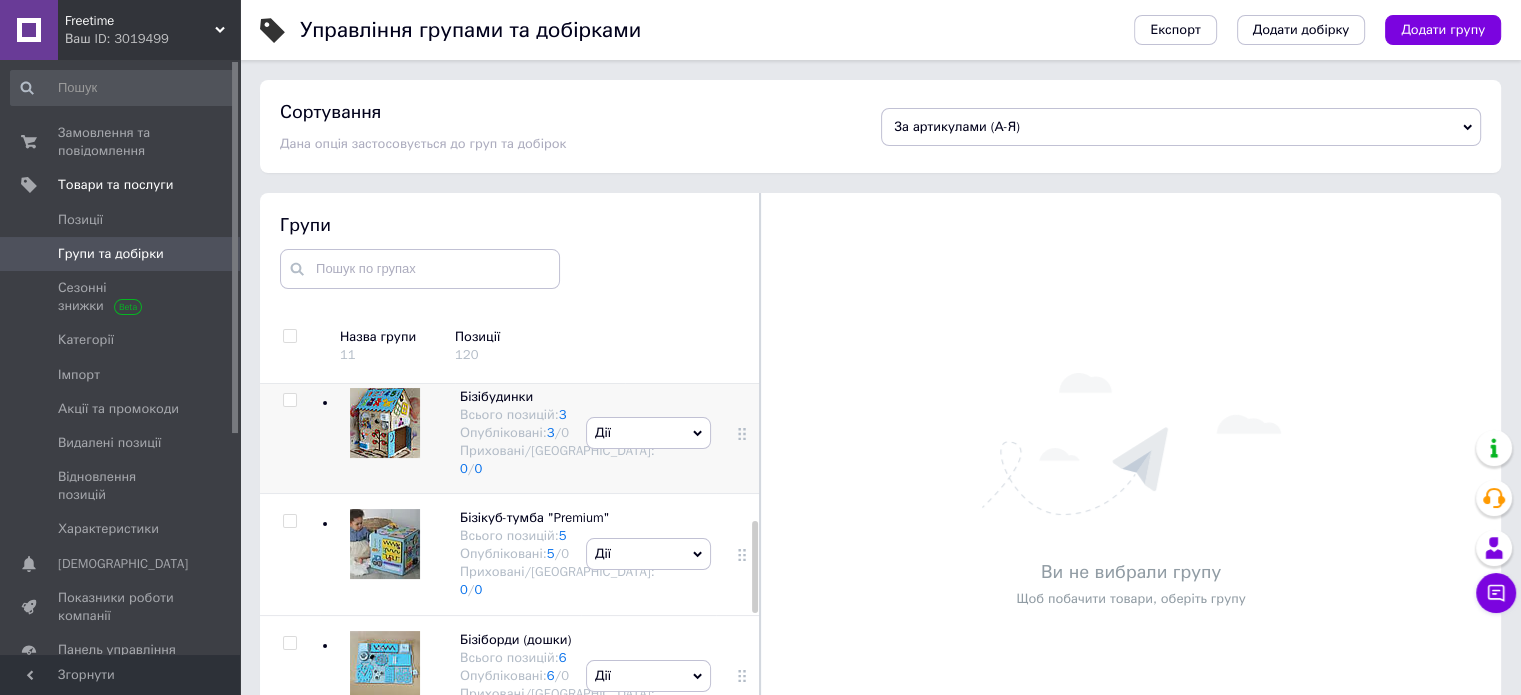 click at bounding box center [385, 423] 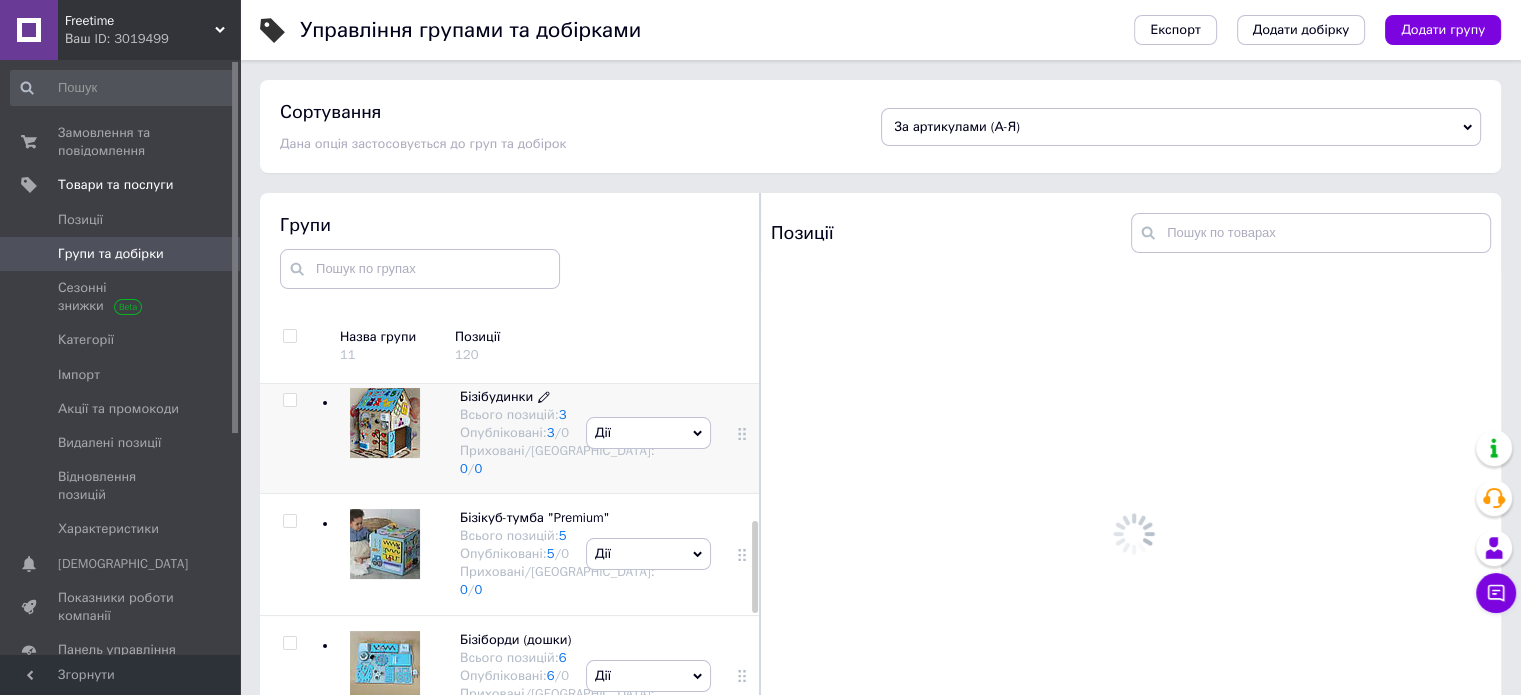 click on "Бізібудинки" at bounding box center [496, 396] 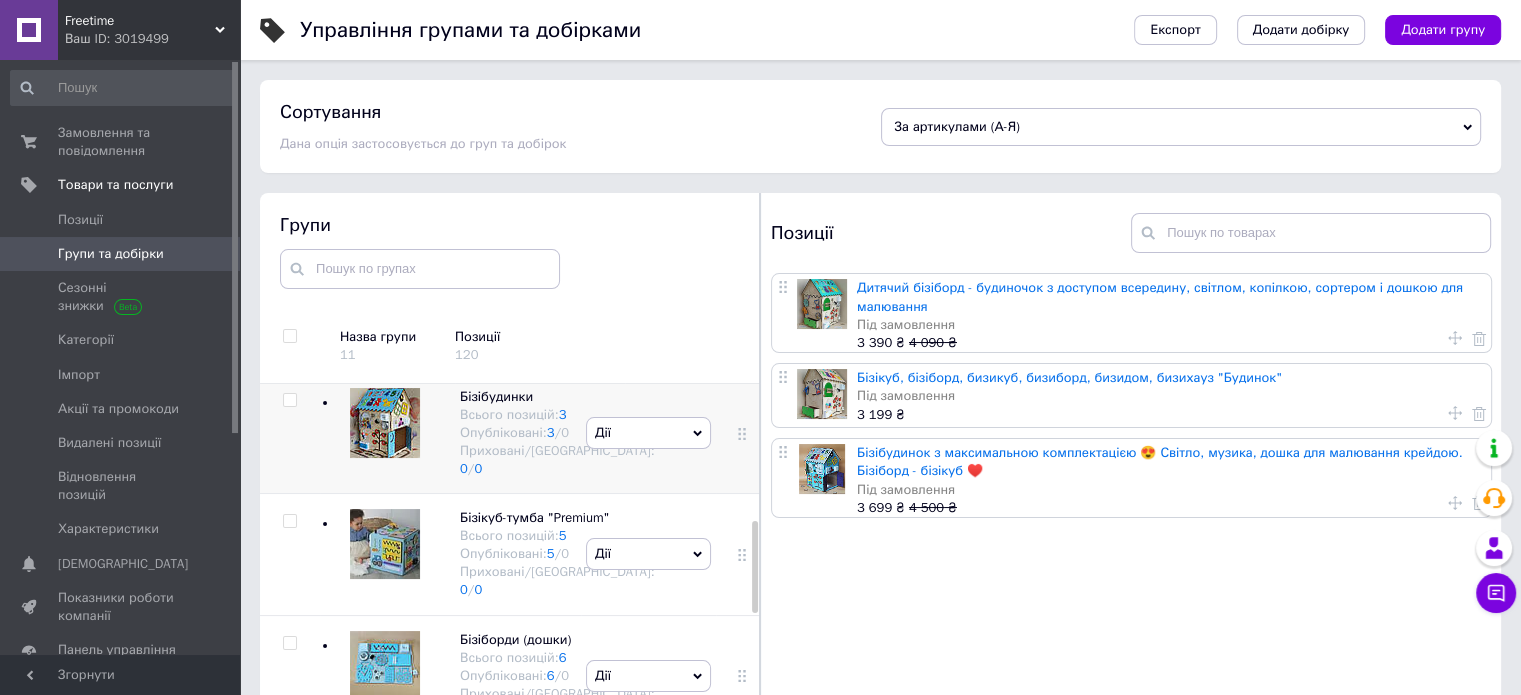 click on "Дії Приховати групу Редагувати групу Додати підгрупу Додати товар Видалити групу" at bounding box center [648, 432] 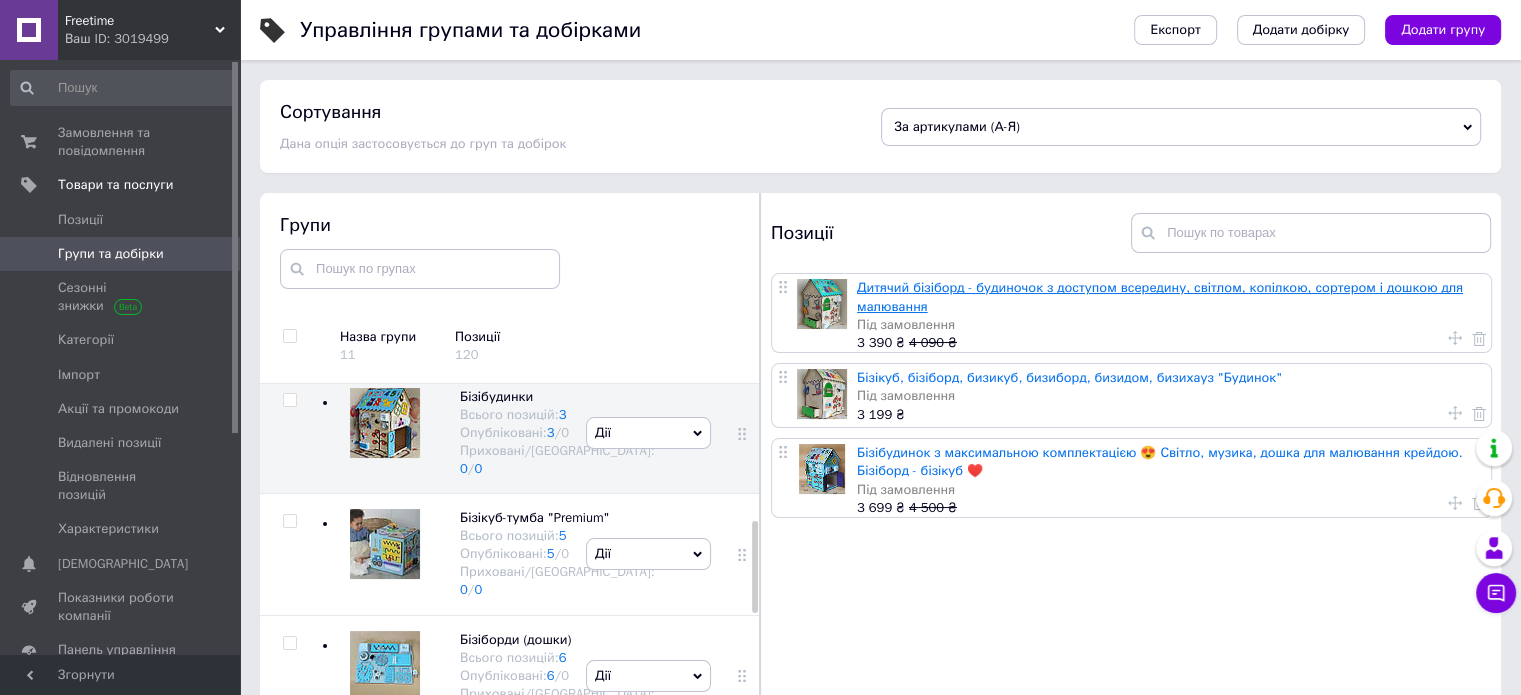 scroll, scrollTop: 5, scrollLeft: 0, axis: vertical 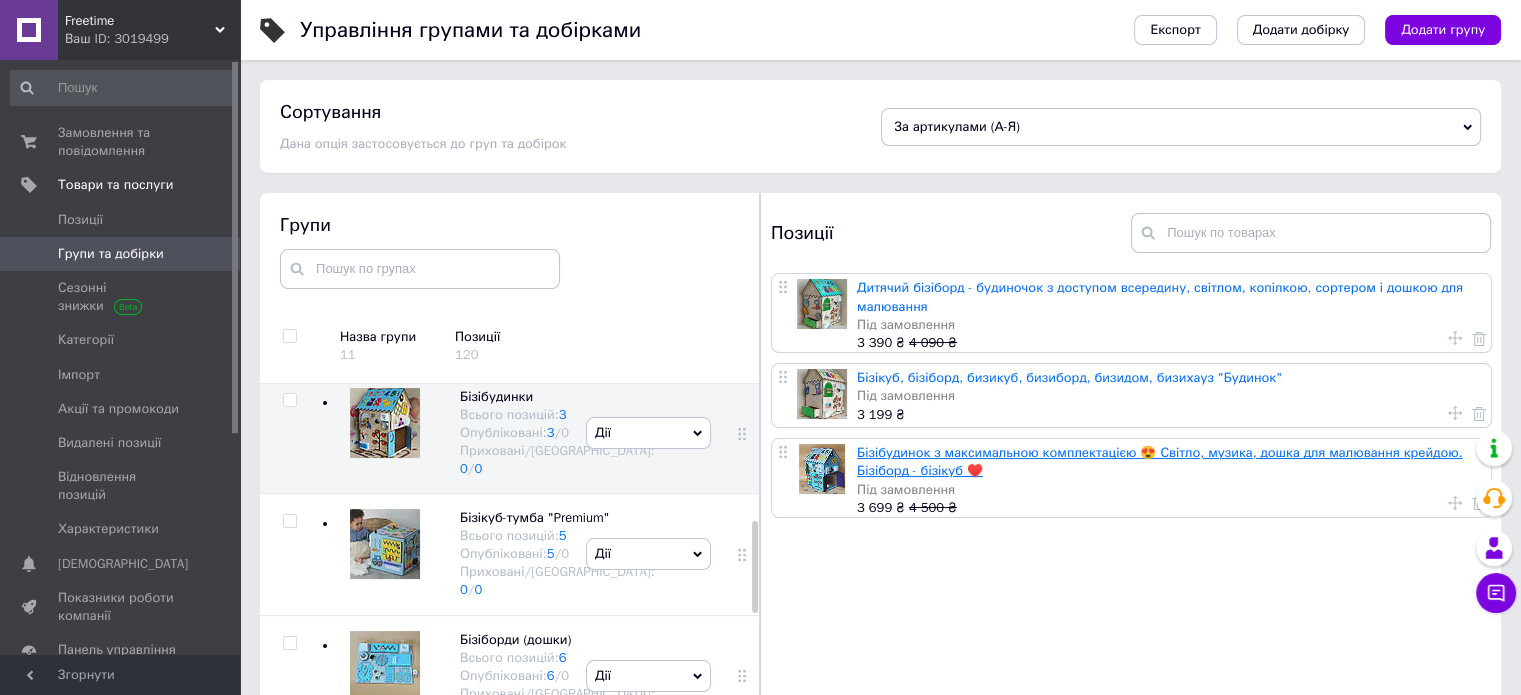 click on "Бізібудинок з максимальною комплектацією 😍 Світло, музика, дошка для малювання крейдою. Бізіборд - бізікуб ♥️" at bounding box center [1160, 461] 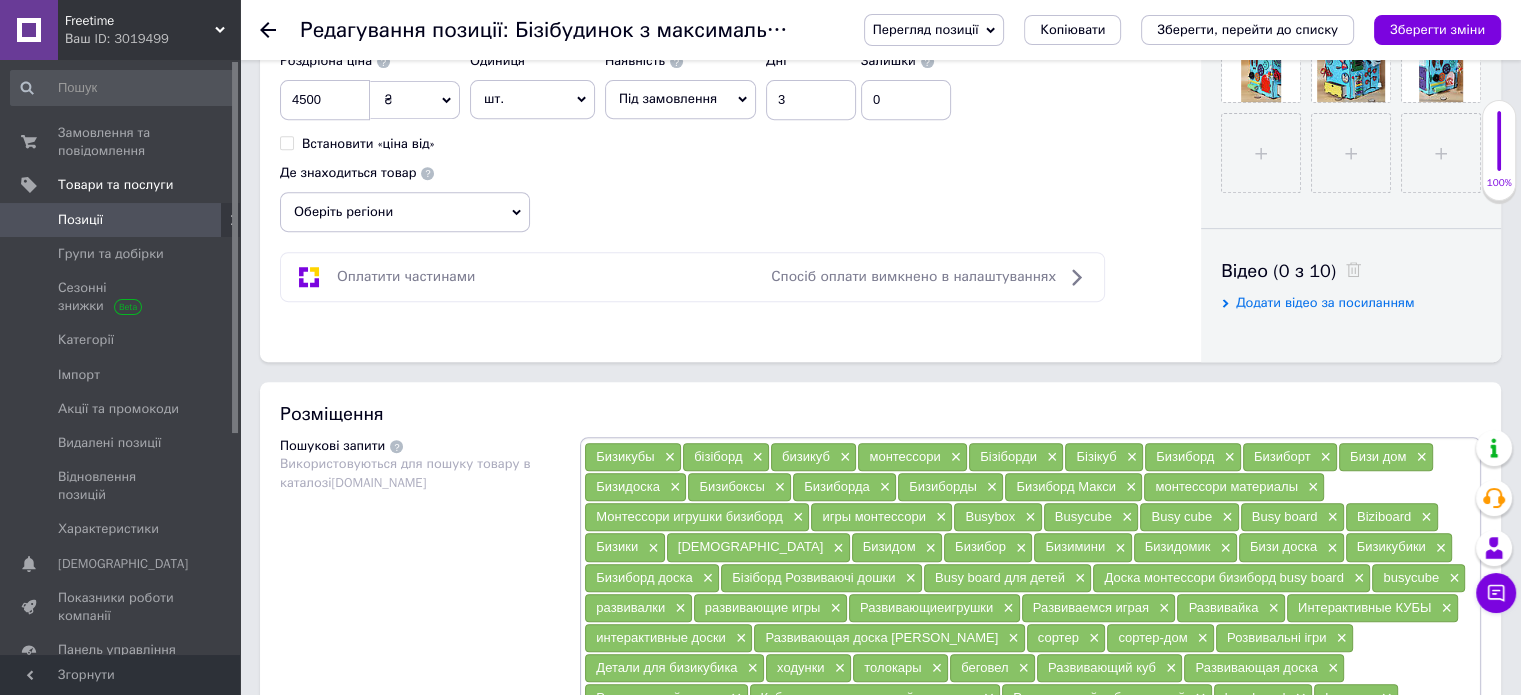 scroll, scrollTop: 800, scrollLeft: 0, axis: vertical 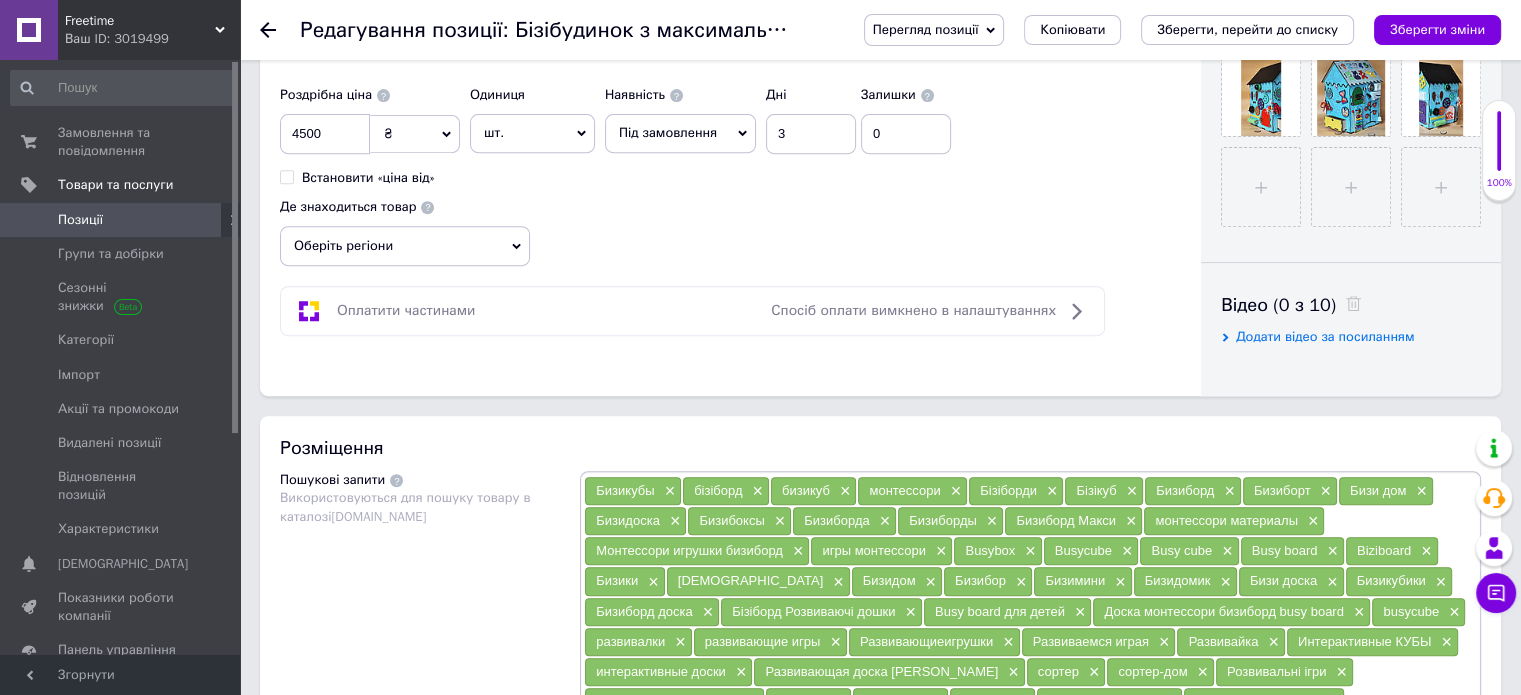 click on "Під замовлення" at bounding box center (668, 132) 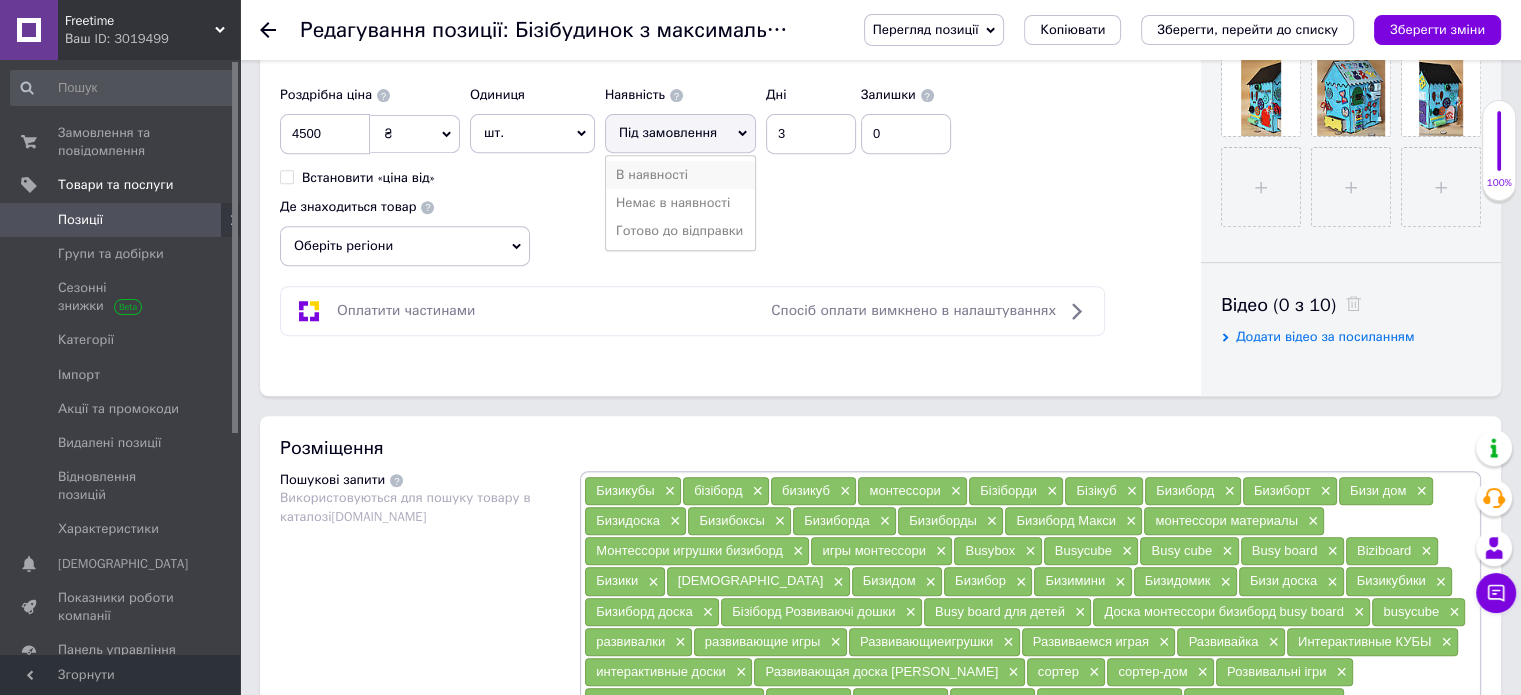 click on "В наявності" at bounding box center [680, 175] 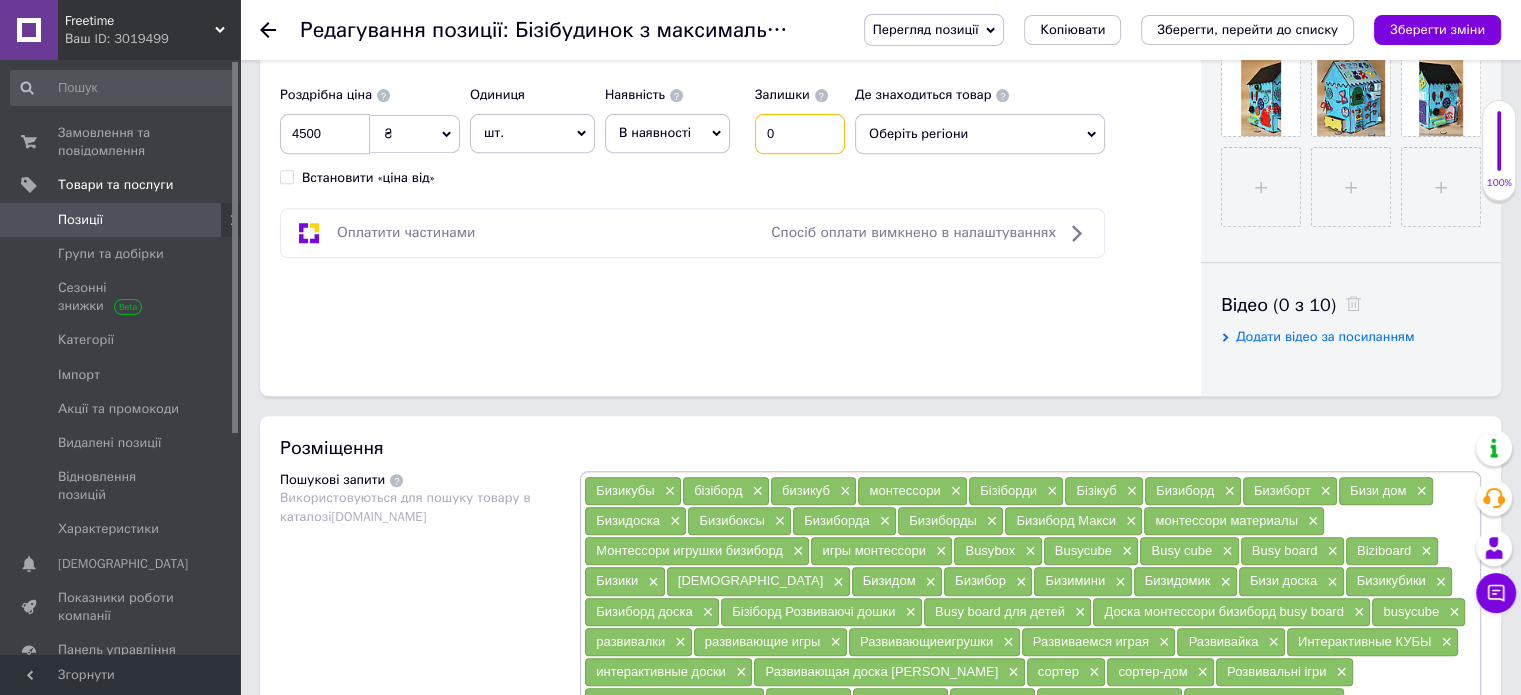 drag, startPoint x: 786, startPoint y: 137, endPoint x: 707, endPoint y: 119, distance: 81.02469 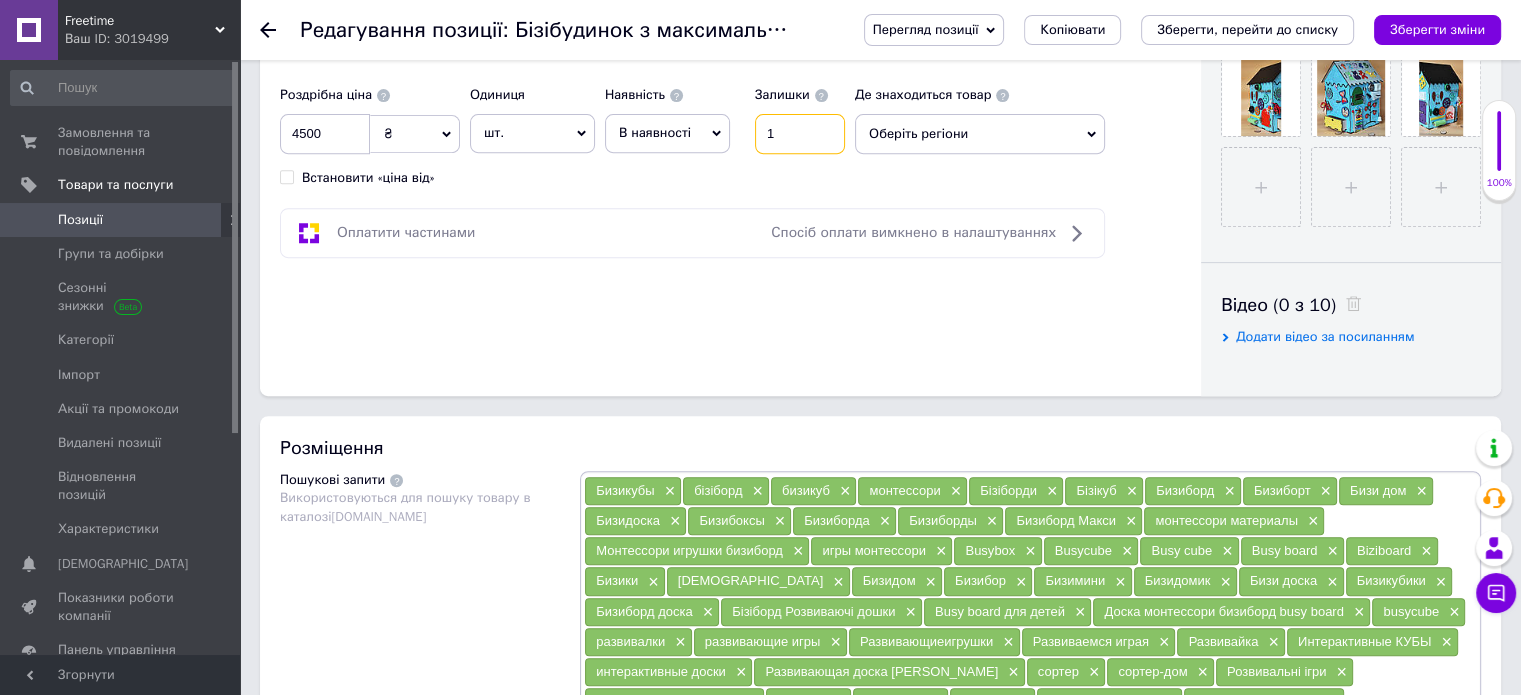 drag, startPoint x: 792, startPoint y: 138, endPoint x: 683, endPoint y: 111, distance: 112.29426 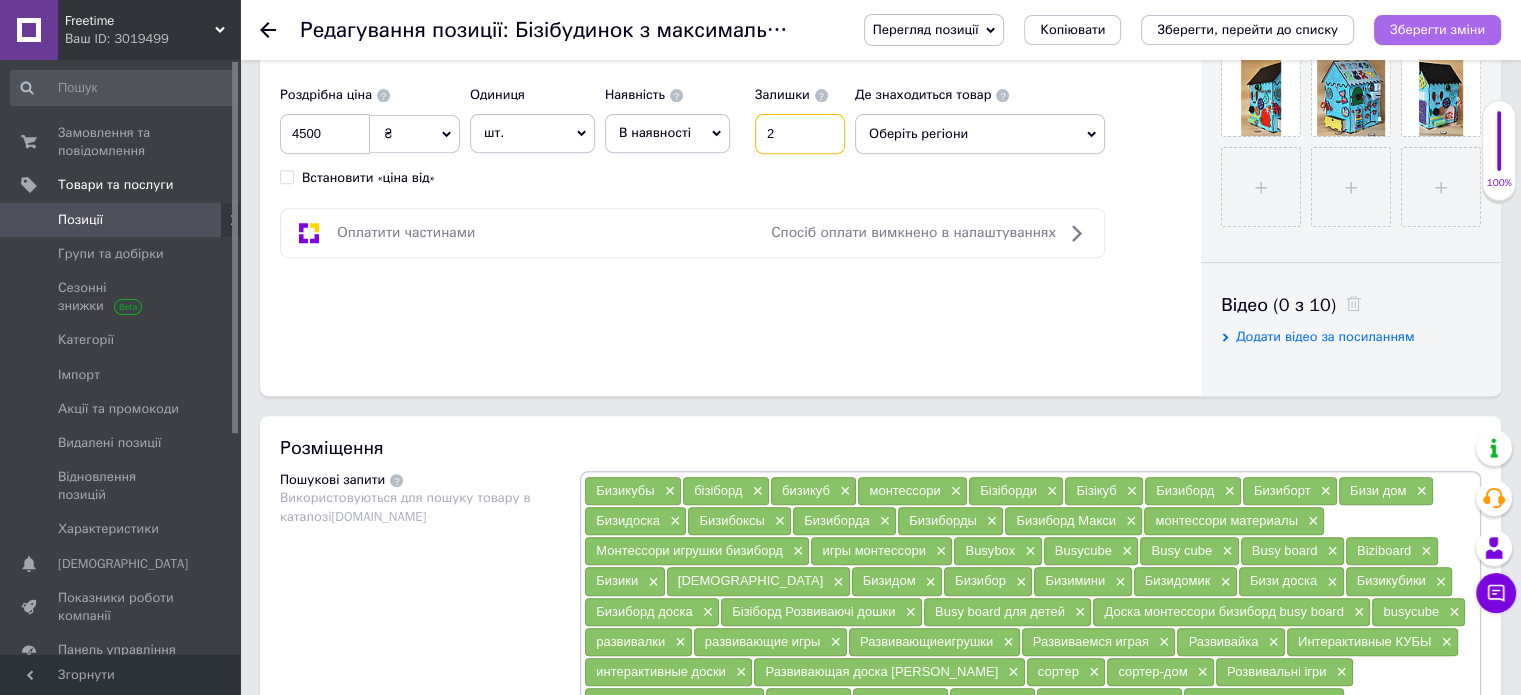 type on "2" 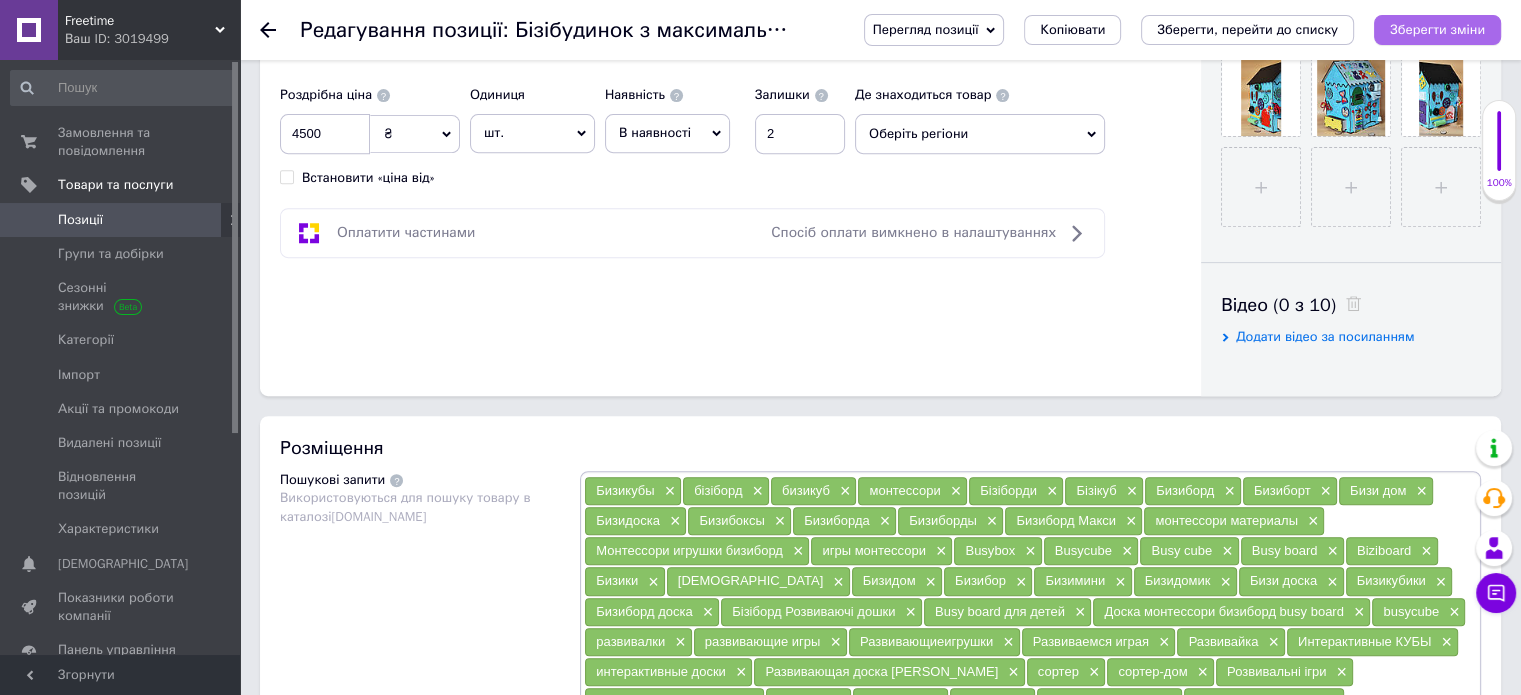 click on "Зберегти зміни" at bounding box center (1437, 29) 